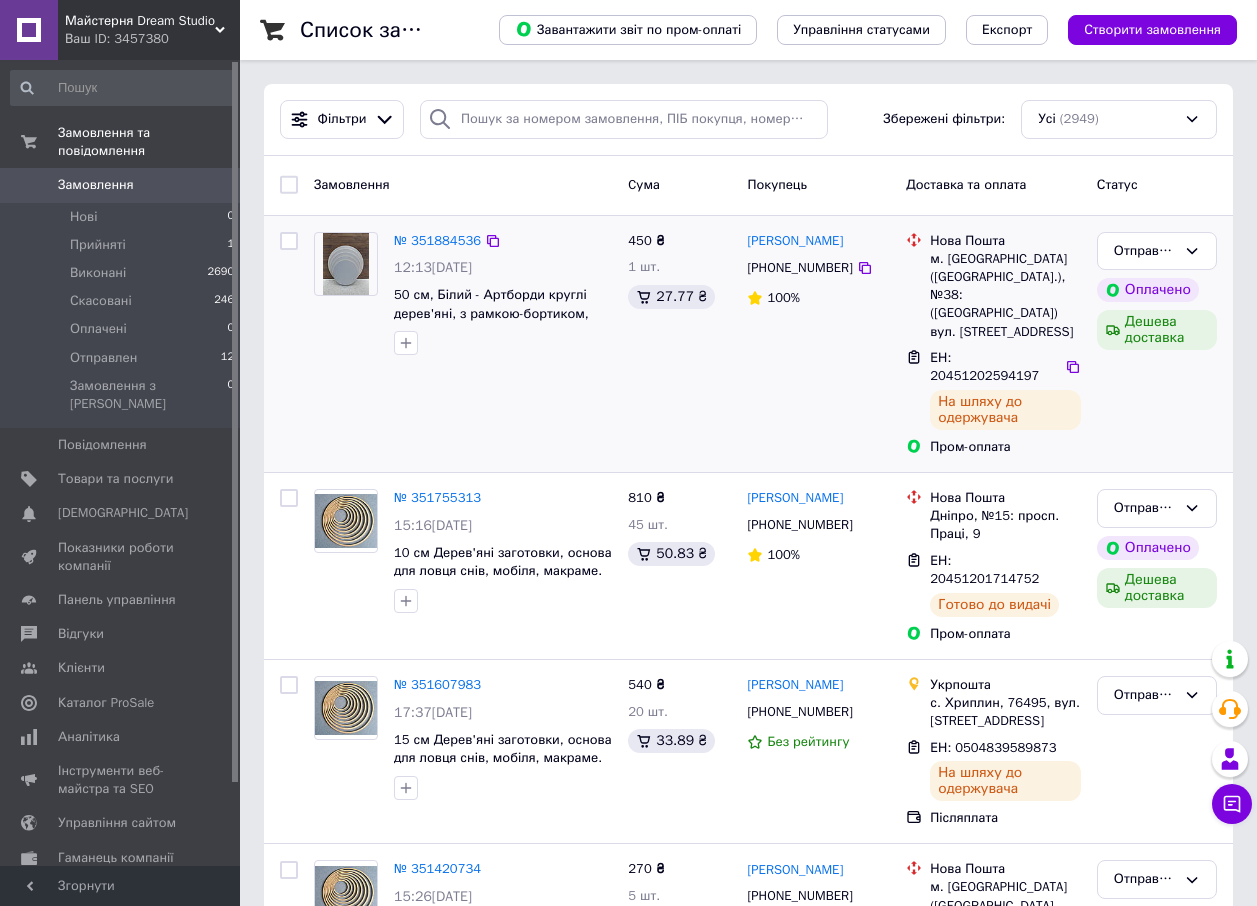 scroll, scrollTop: 0, scrollLeft: 0, axis: both 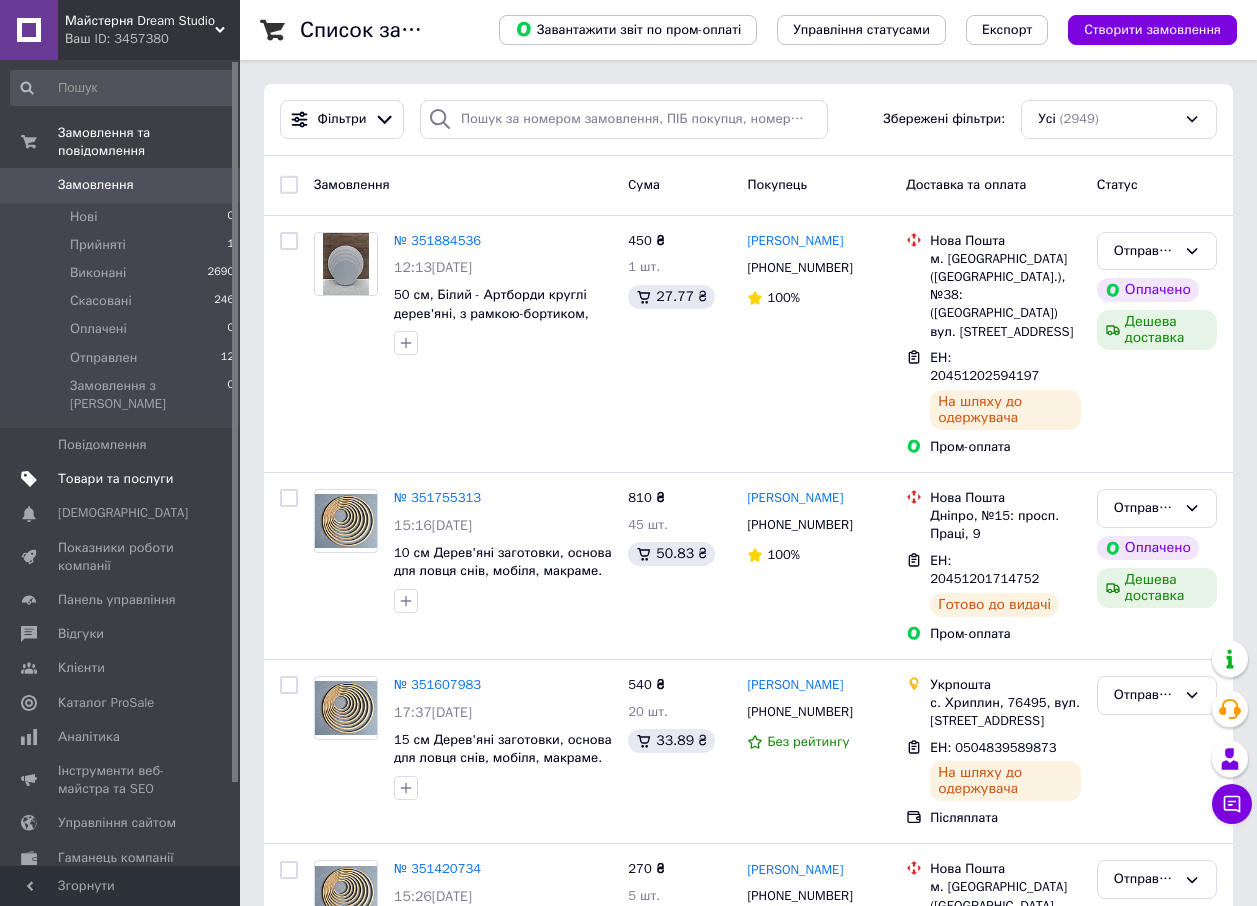 click on "Товари та послуги" at bounding box center (115, 479) 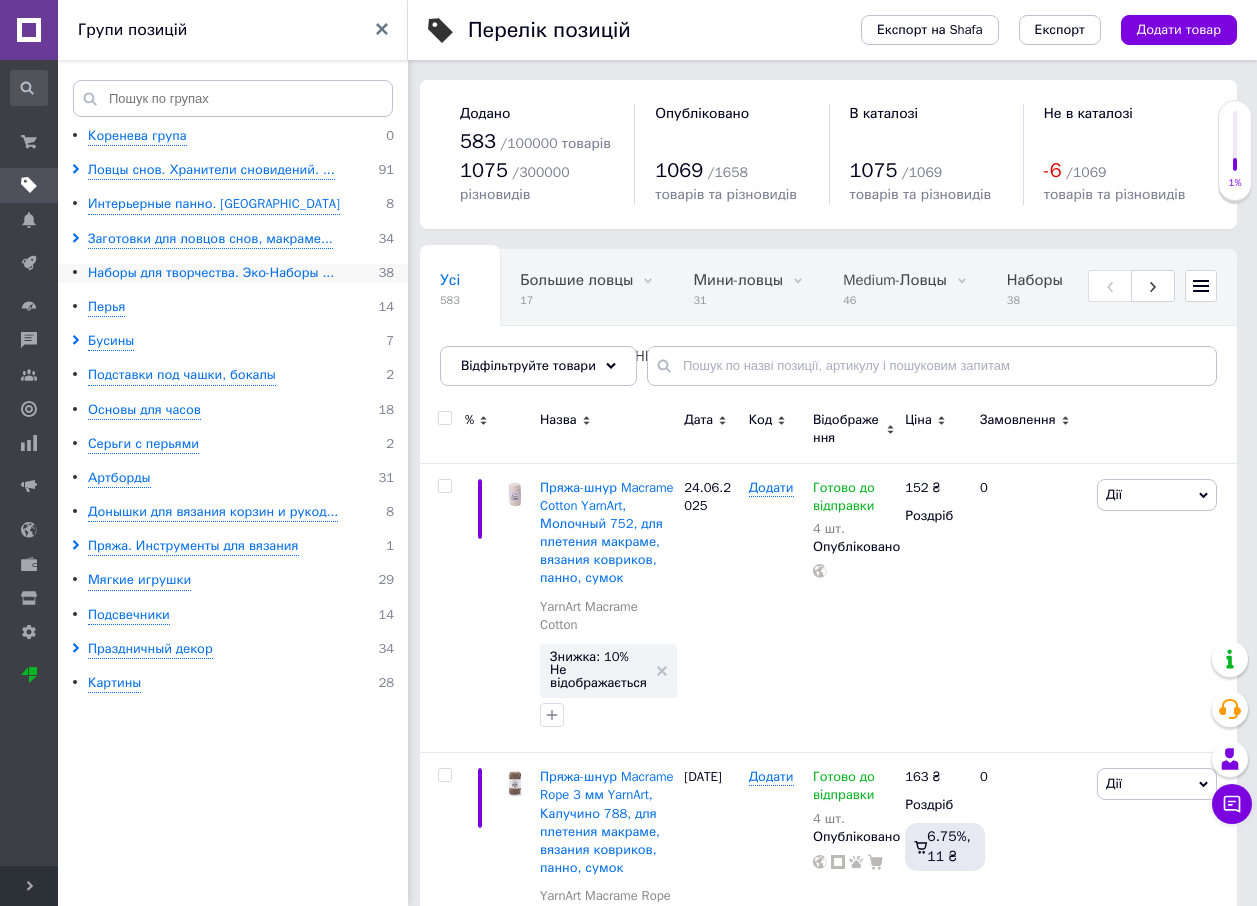 click on "Наборы для творчества. Эко-Наборы ..." at bounding box center [211, 273] 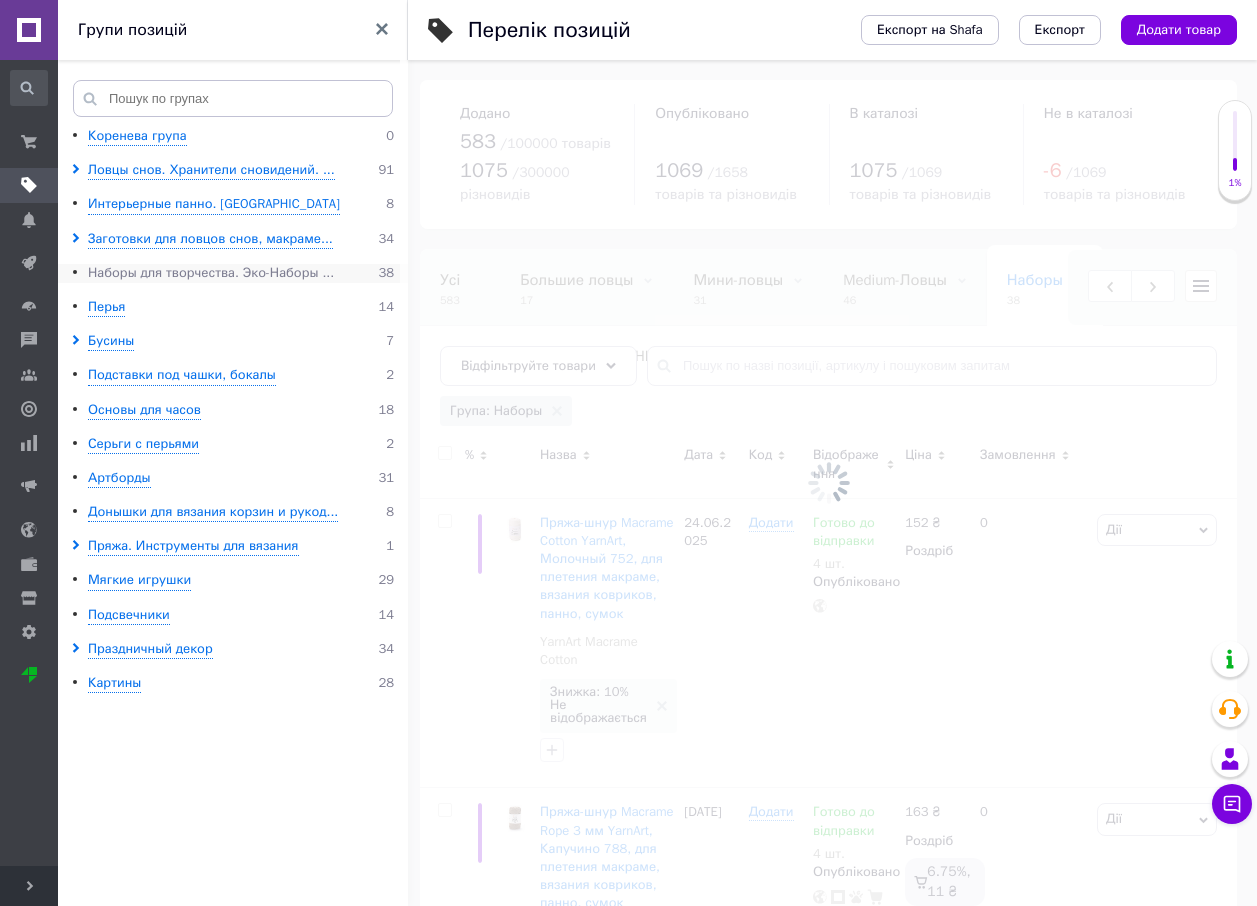 scroll, scrollTop: 0, scrollLeft: 276, axis: horizontal 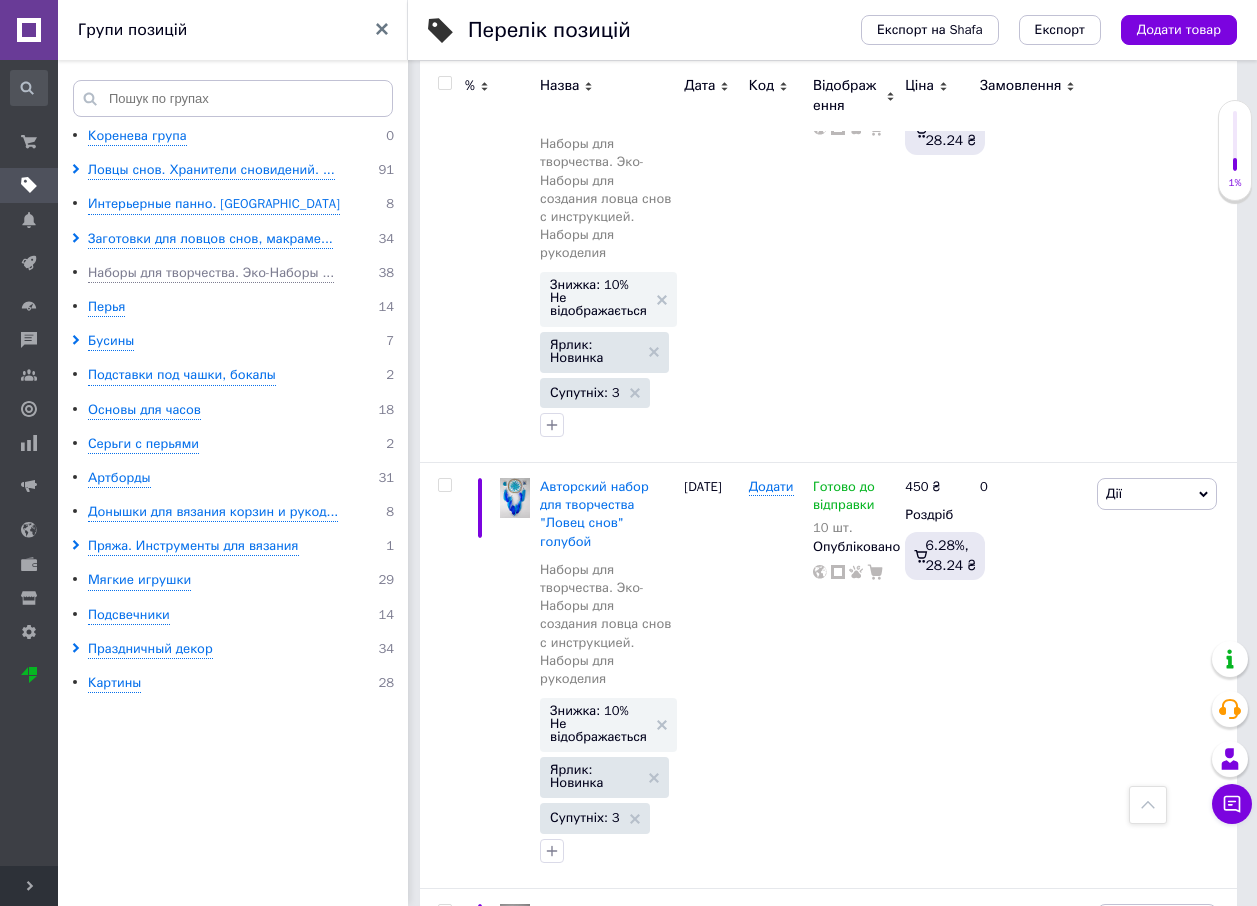 click on "Набор для творчества "Ловец снов"" at bounding box center (598, 1355) 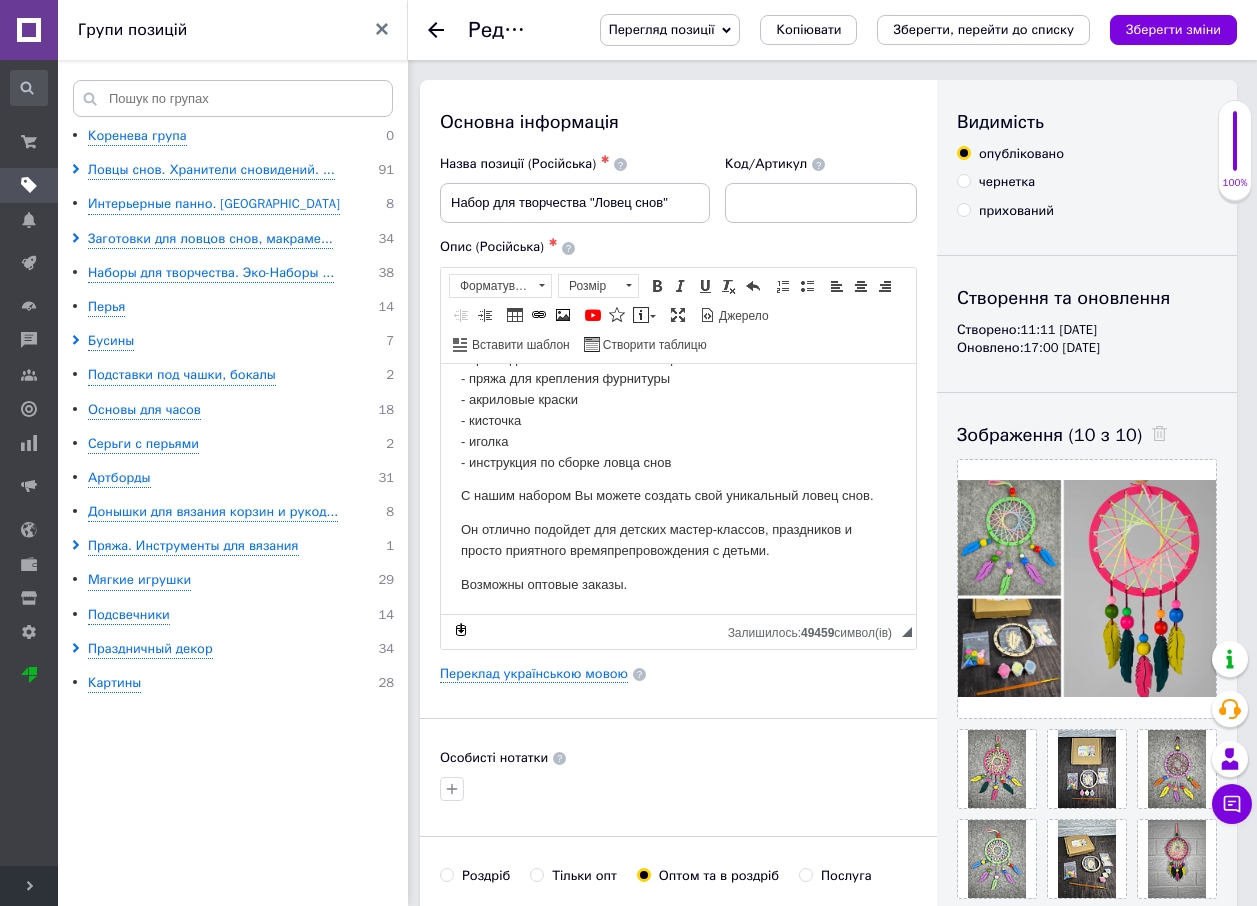 scroll, scrollTop: 196, scrollLeft: 0, axis: vertical 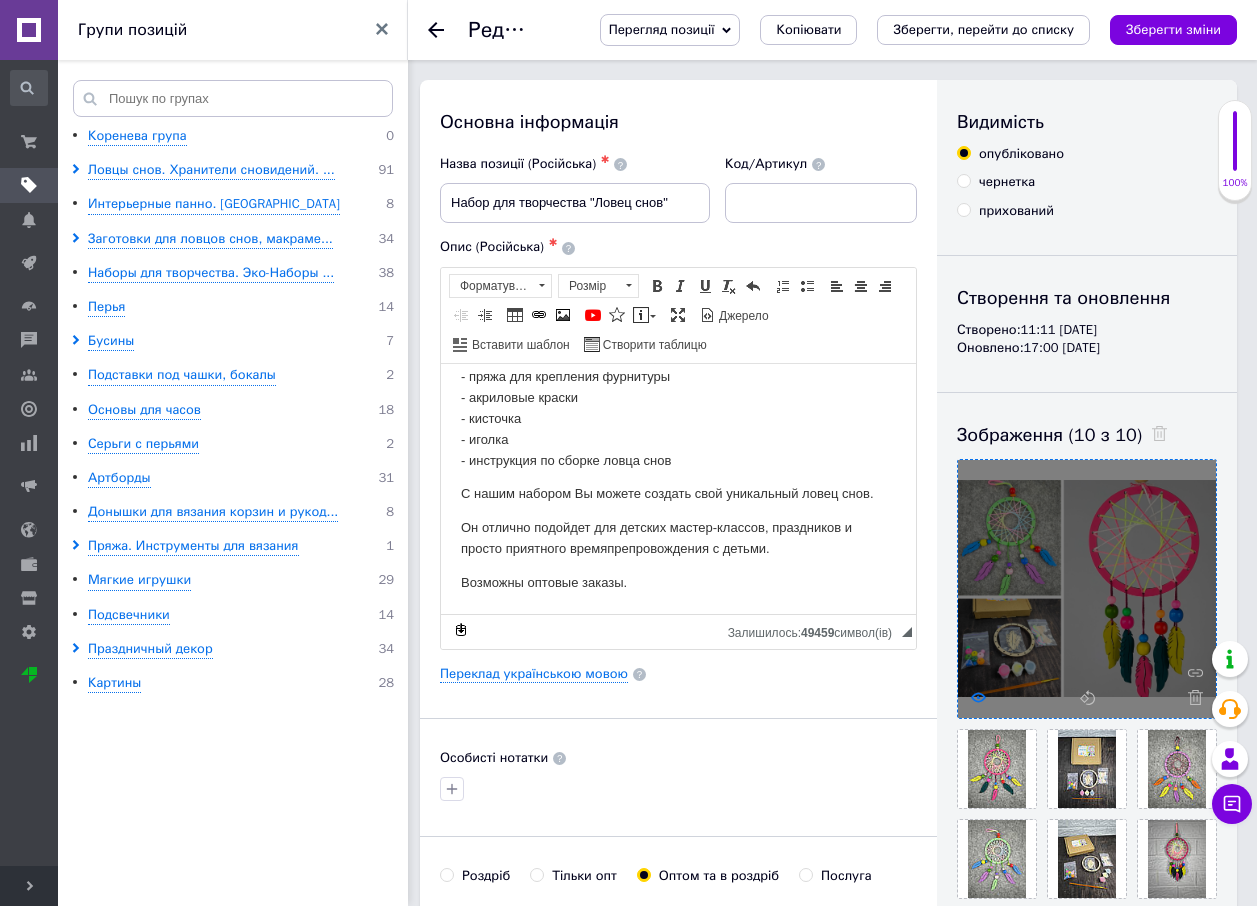 click 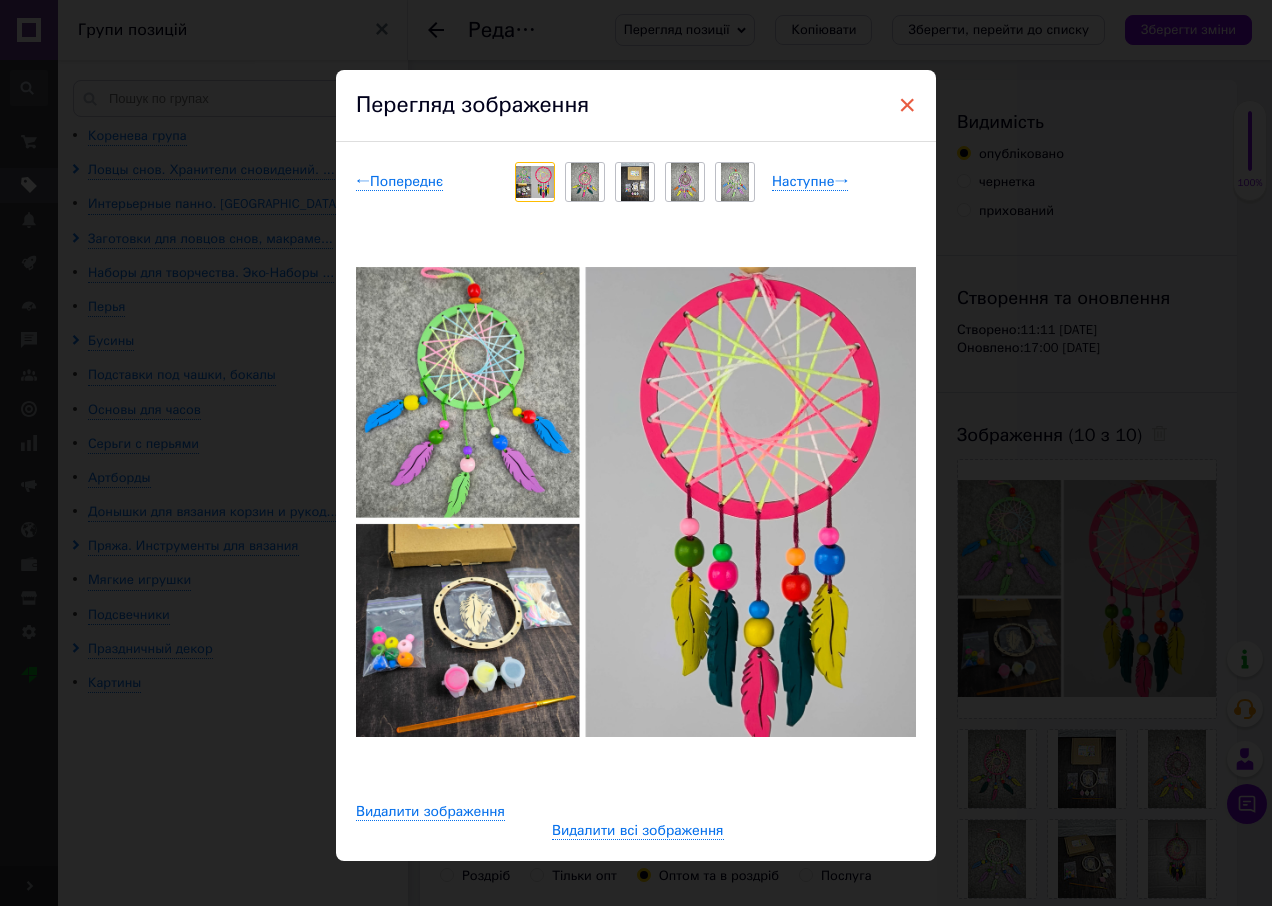 click on "×" at bounding box center (907, 105) 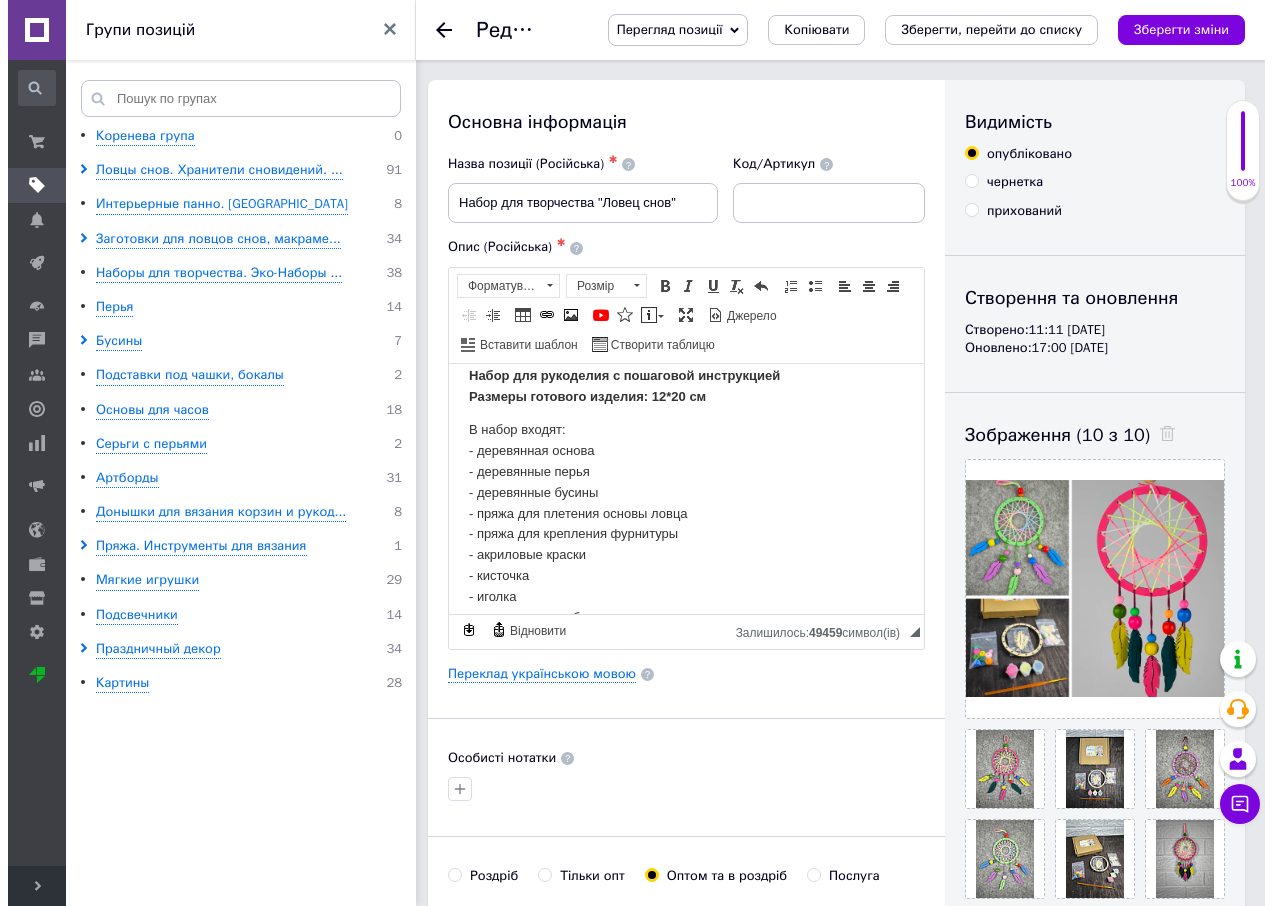 scroll, scrollTop: 0, scrollLeft: 0, axis: both 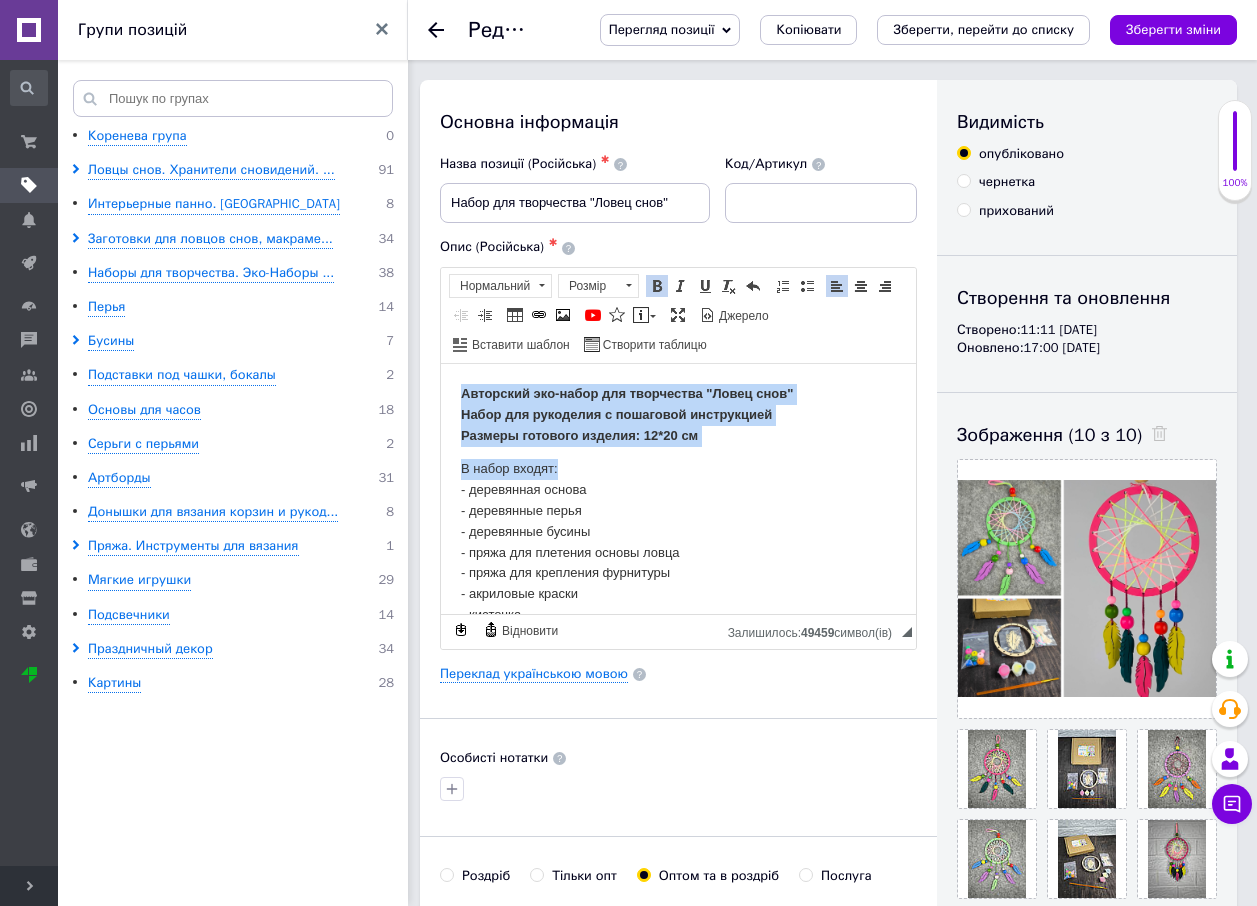 drag, startPoint x: 462, startPoint y: 393, endPoint x: 627, endPoint y: 466, distance: 180.42728 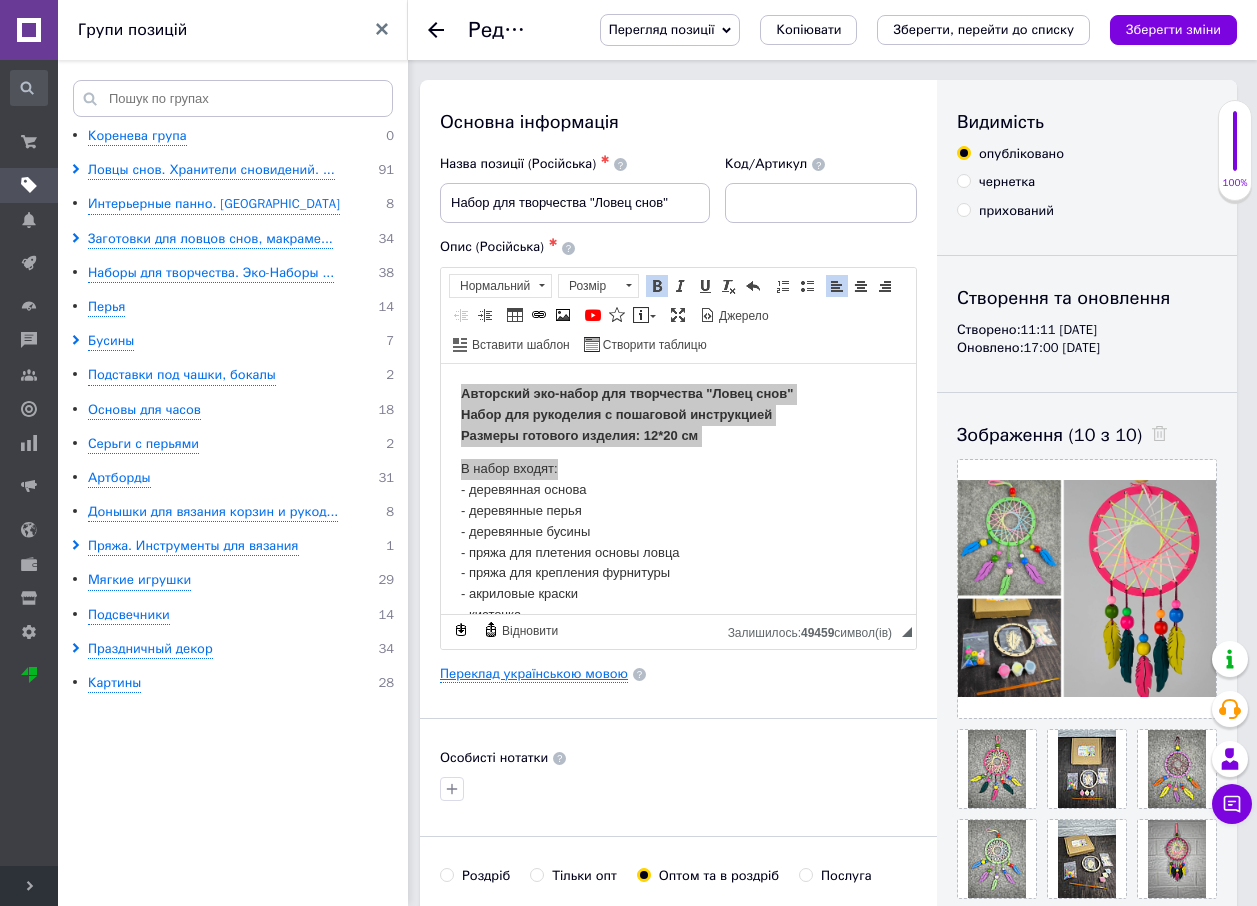 click on "Переклад українською мовою" at bounding box center [534, 674] 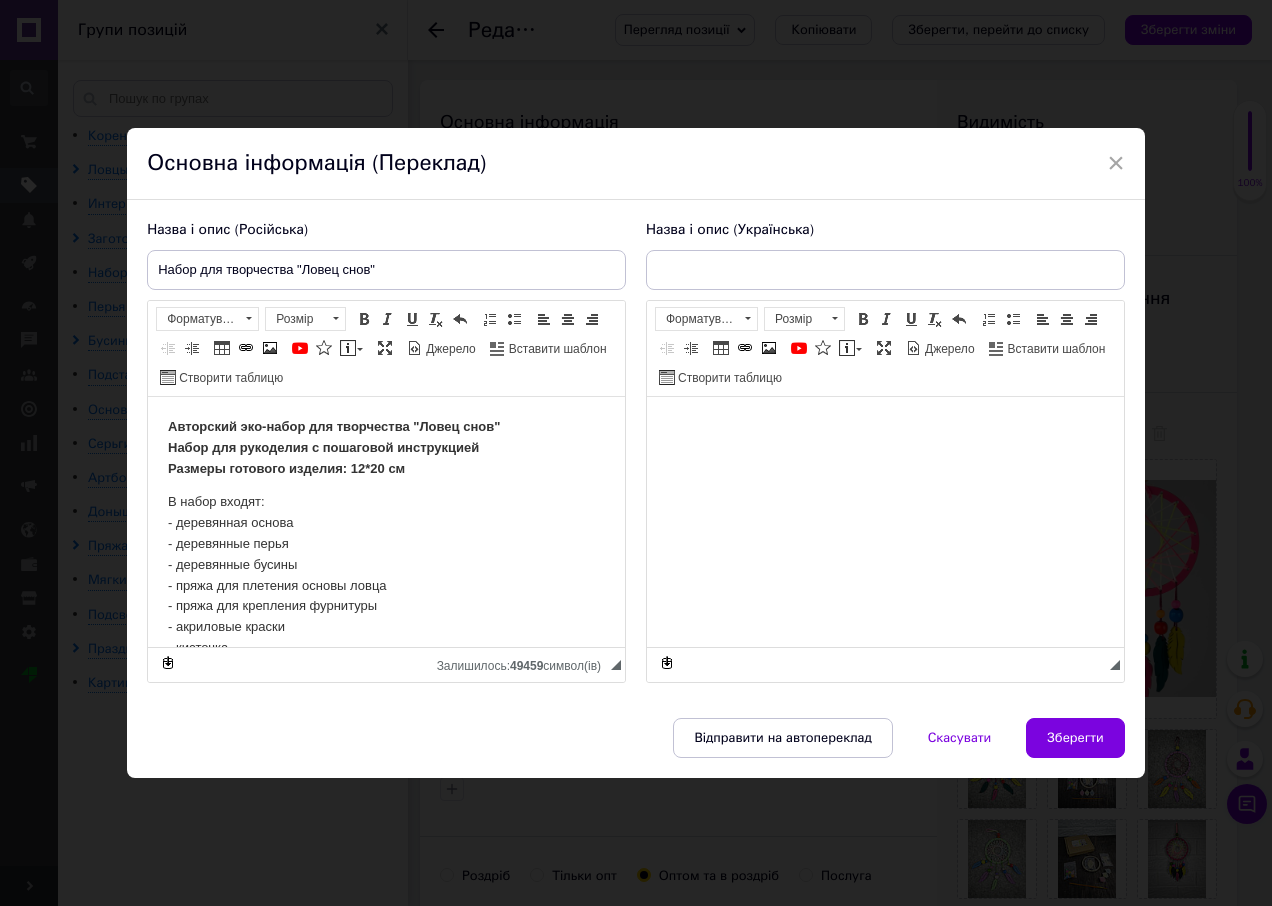 scroll, scrollTop: 0, scrollLeft: 0, axis: both 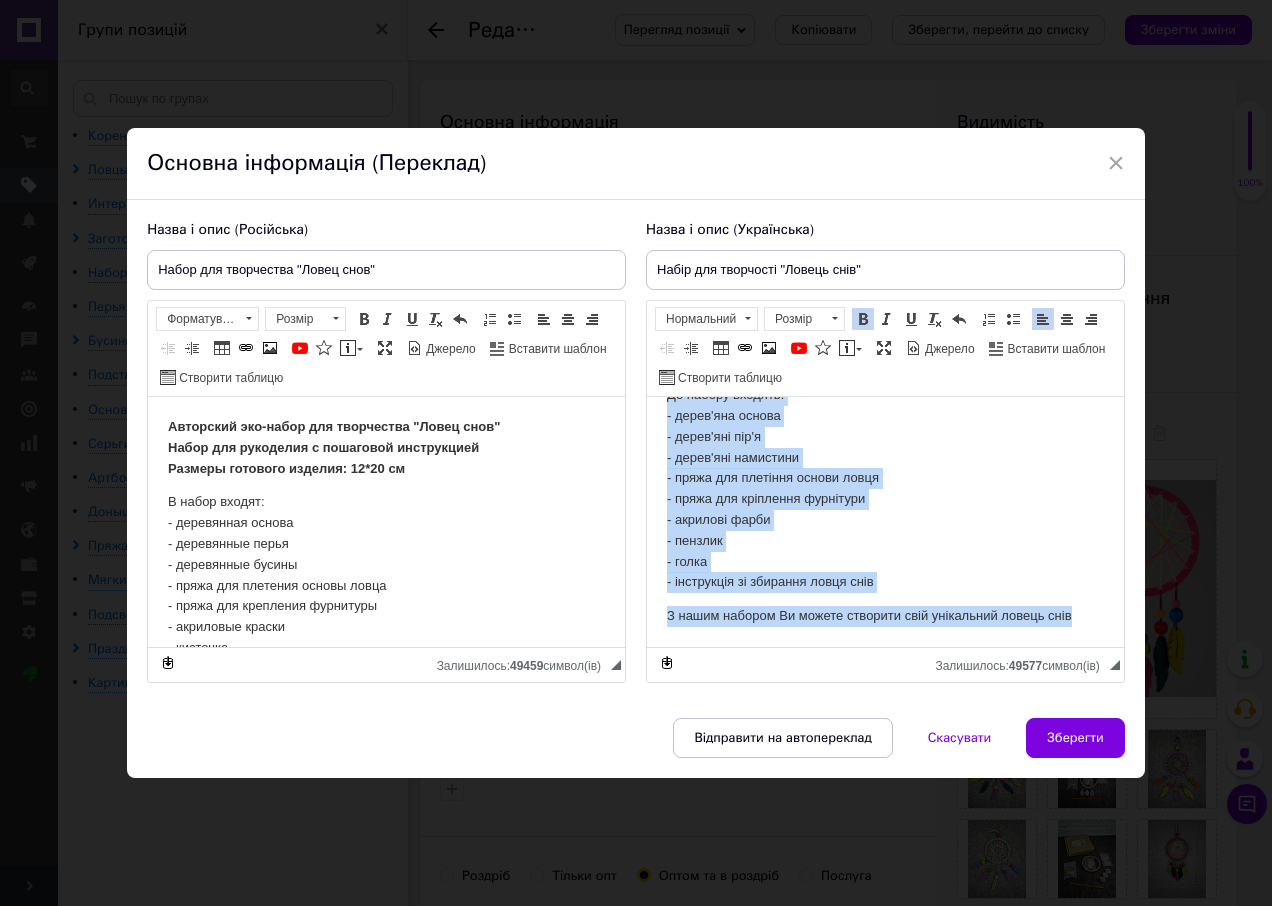 drag, startPoint x: 666, startPoint y: 426, endPoint x: 1078, endPoint y: 623, distance: 456.67603 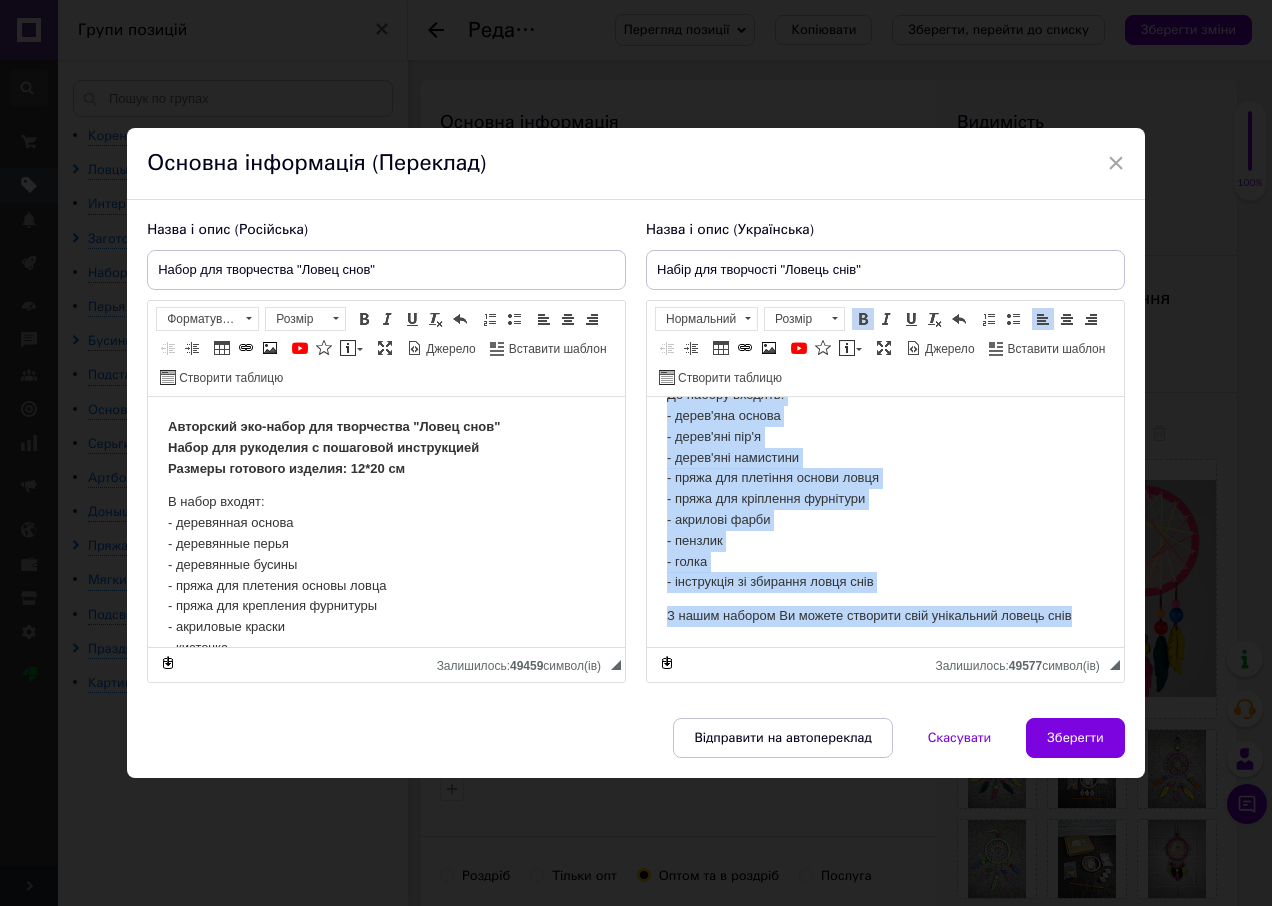 copy on "Авторський еко-набір для творчості "Ловець снів" Набір для рукоділля з покроковою інструкцією Розміри готового виробу: 12*20 см  До набору входять:   - дерев'яна основа   - дерев'яні пір'я  - дерев'яні намистини  - пряжа для плетіння основи ловця  - пряжа для кріплення фурнітури  - акрилові фарби  - пензлик    - голка  - інструкція зі збирання ловця снів  З нашим набором Ви можете створити свій унікальний ловець снів" 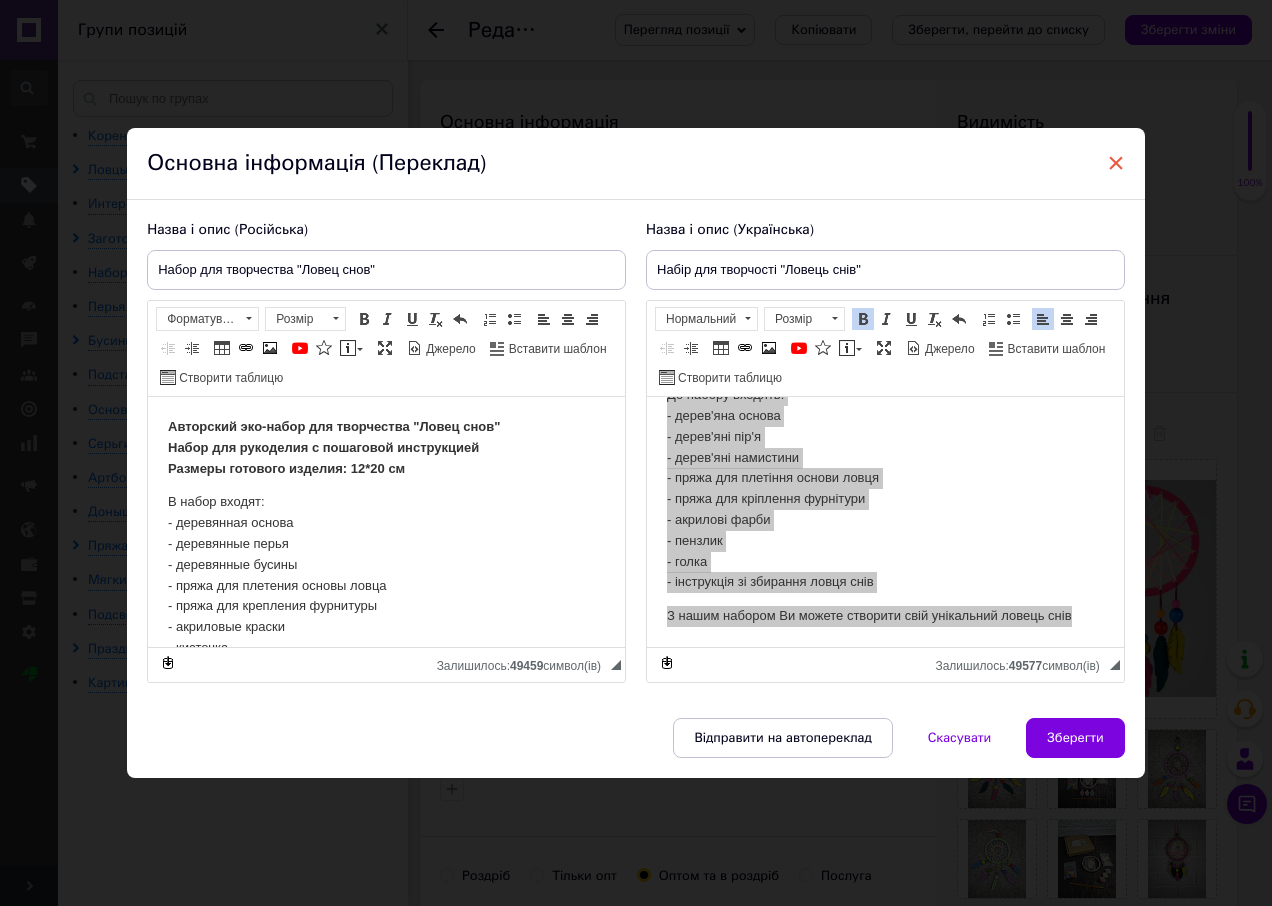 click on "×" at bounding box center [1116, 163] 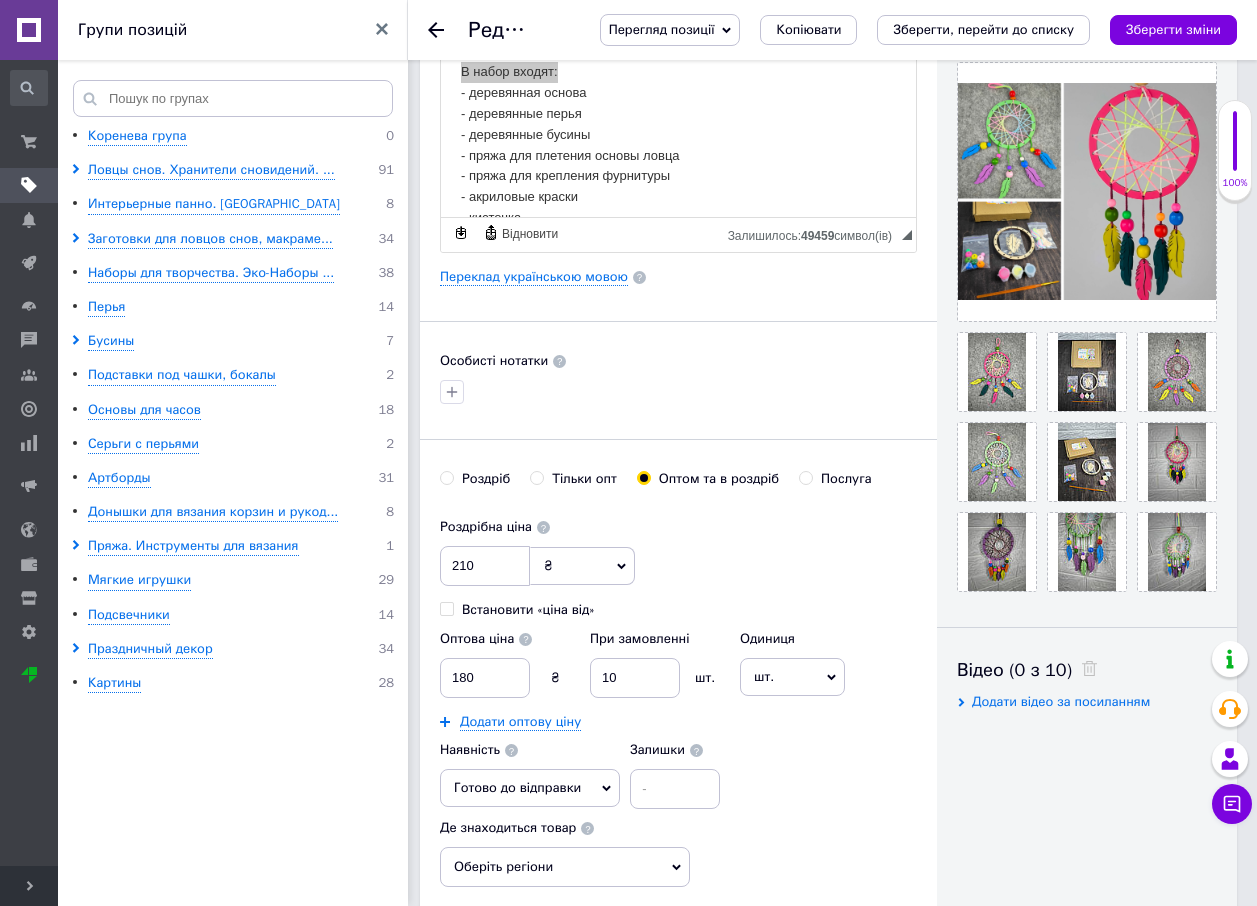 scroll, scrollTop: 400, scrollLeft: 0, axis: vertical 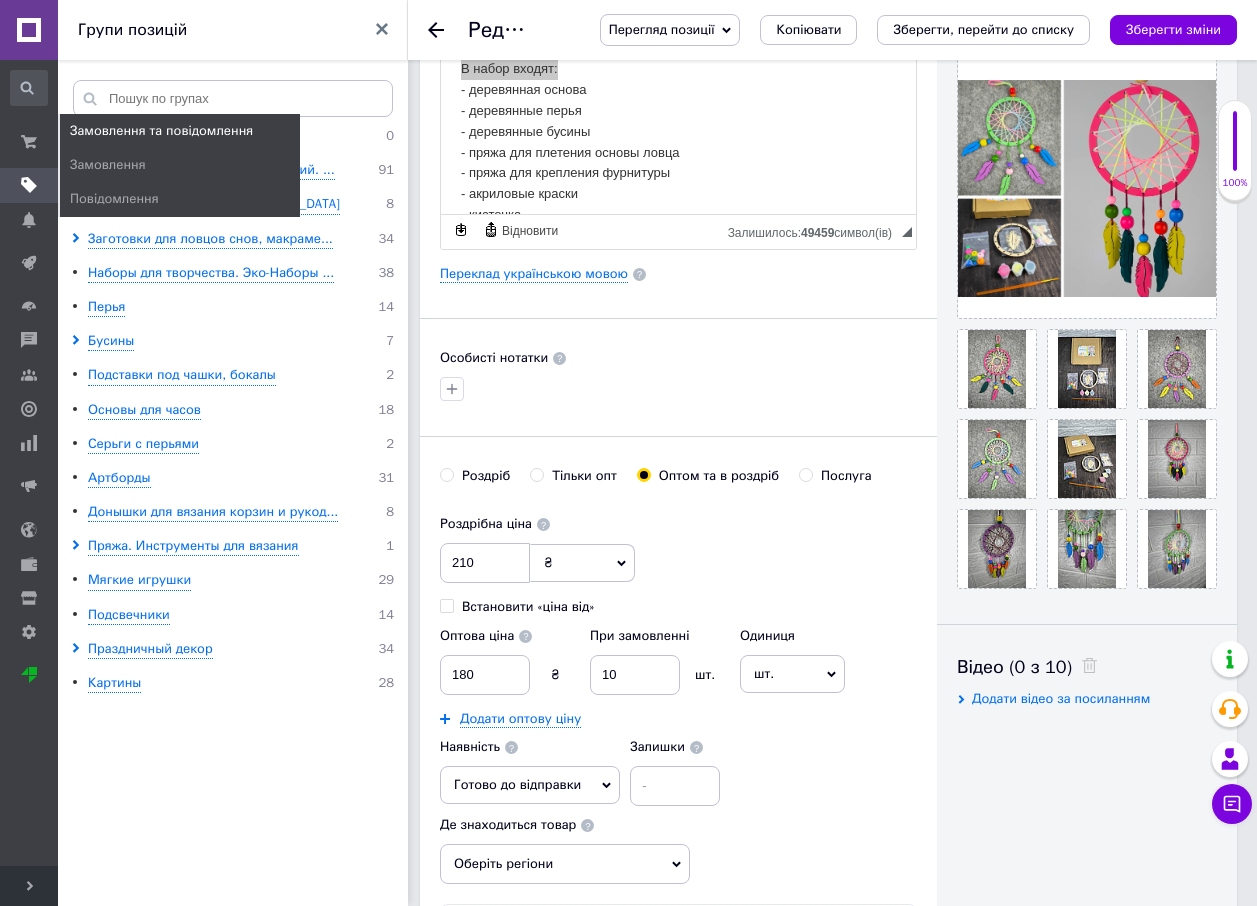click on "Замовлення та повідомлення" at bounding box center [161, 131] 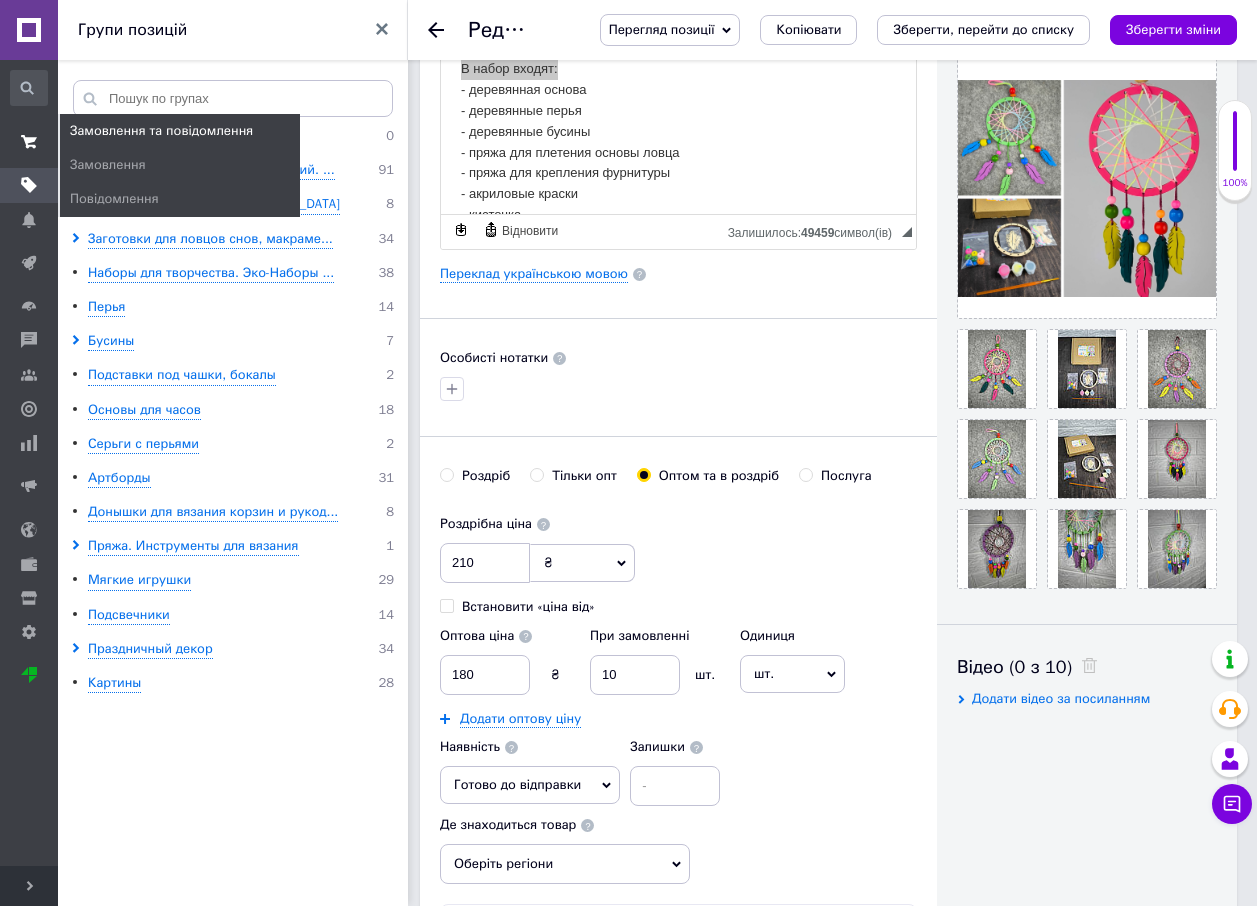 click at bounding box center (29, 142) 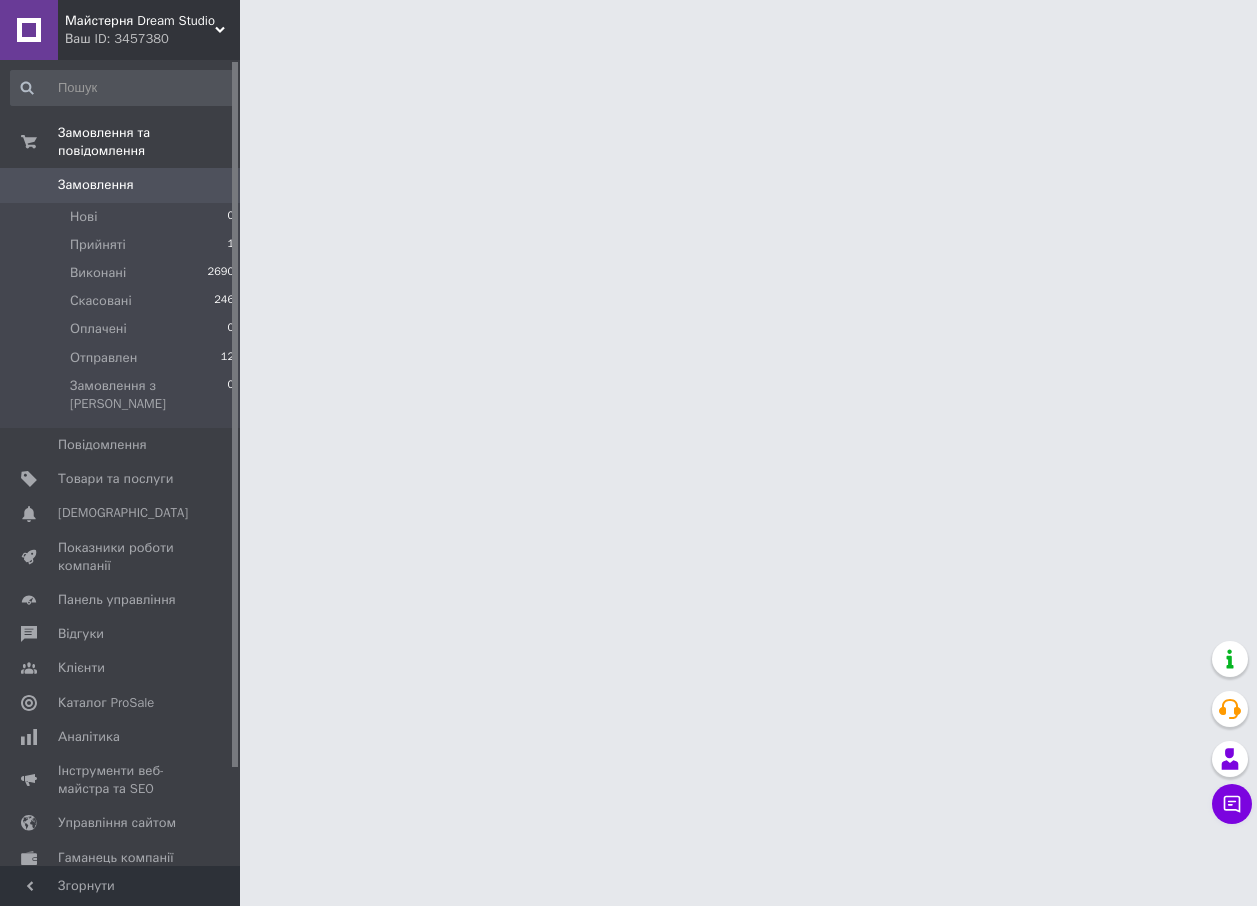 scroll, scrollTop: 0, scrollLeft: 0, axis: both 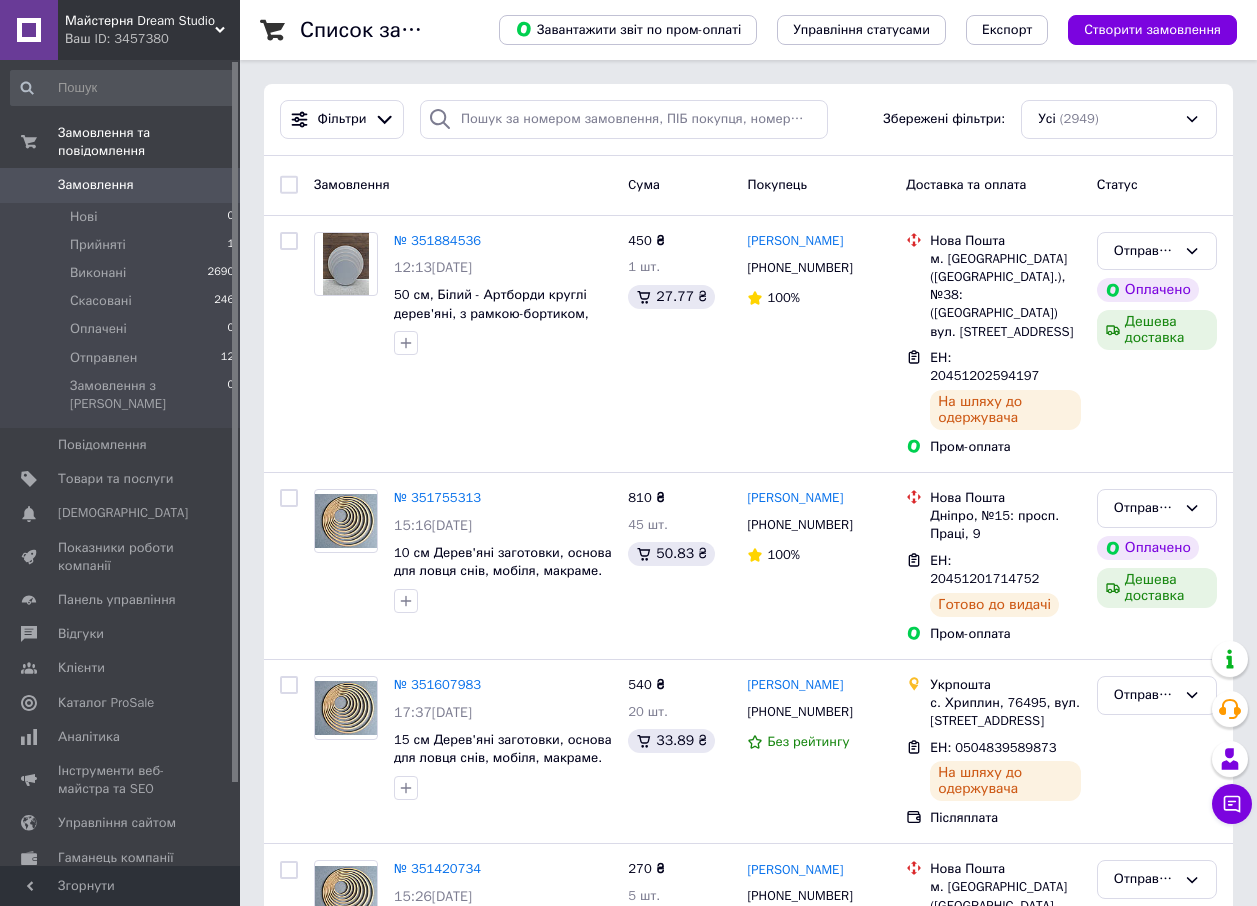 click 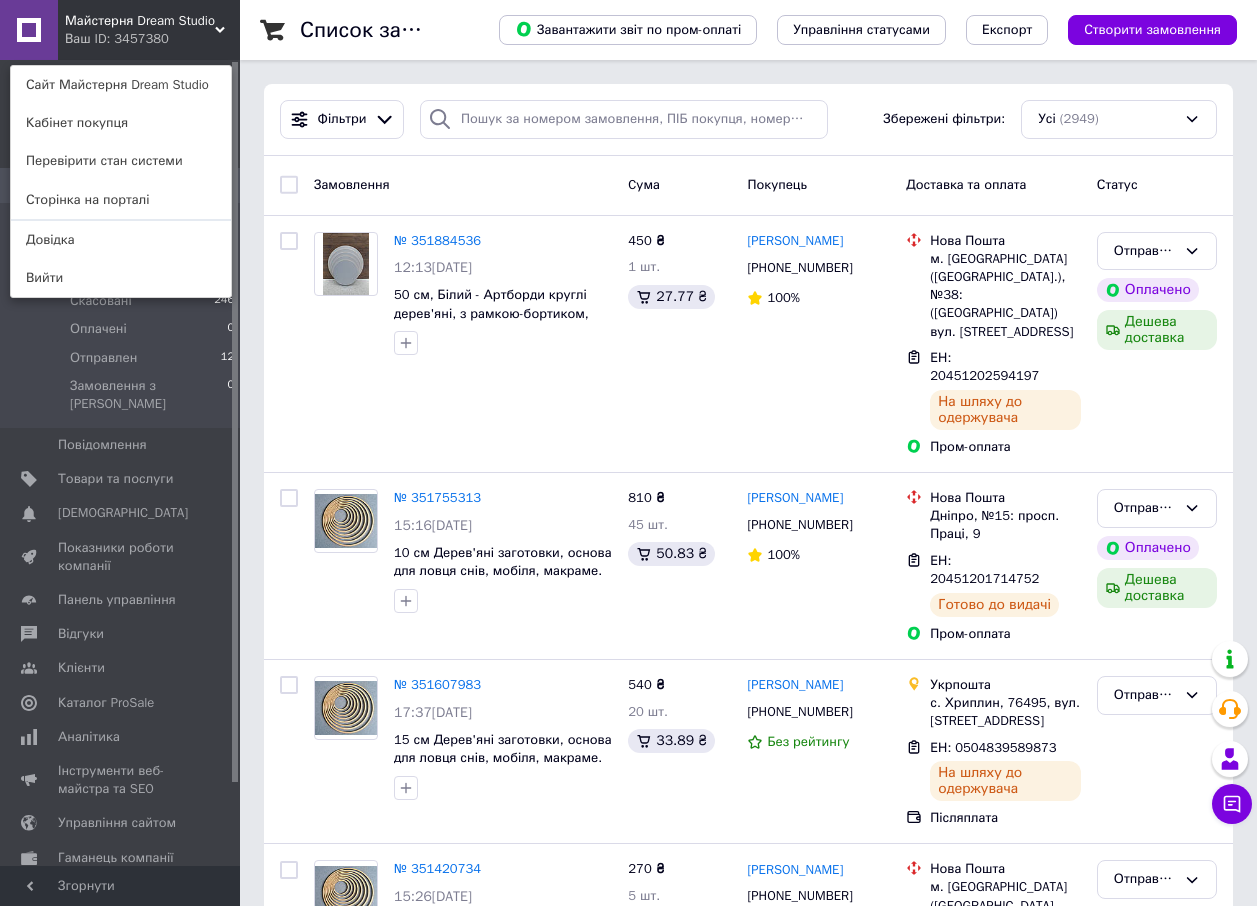 click at bounding box center [29, 30] 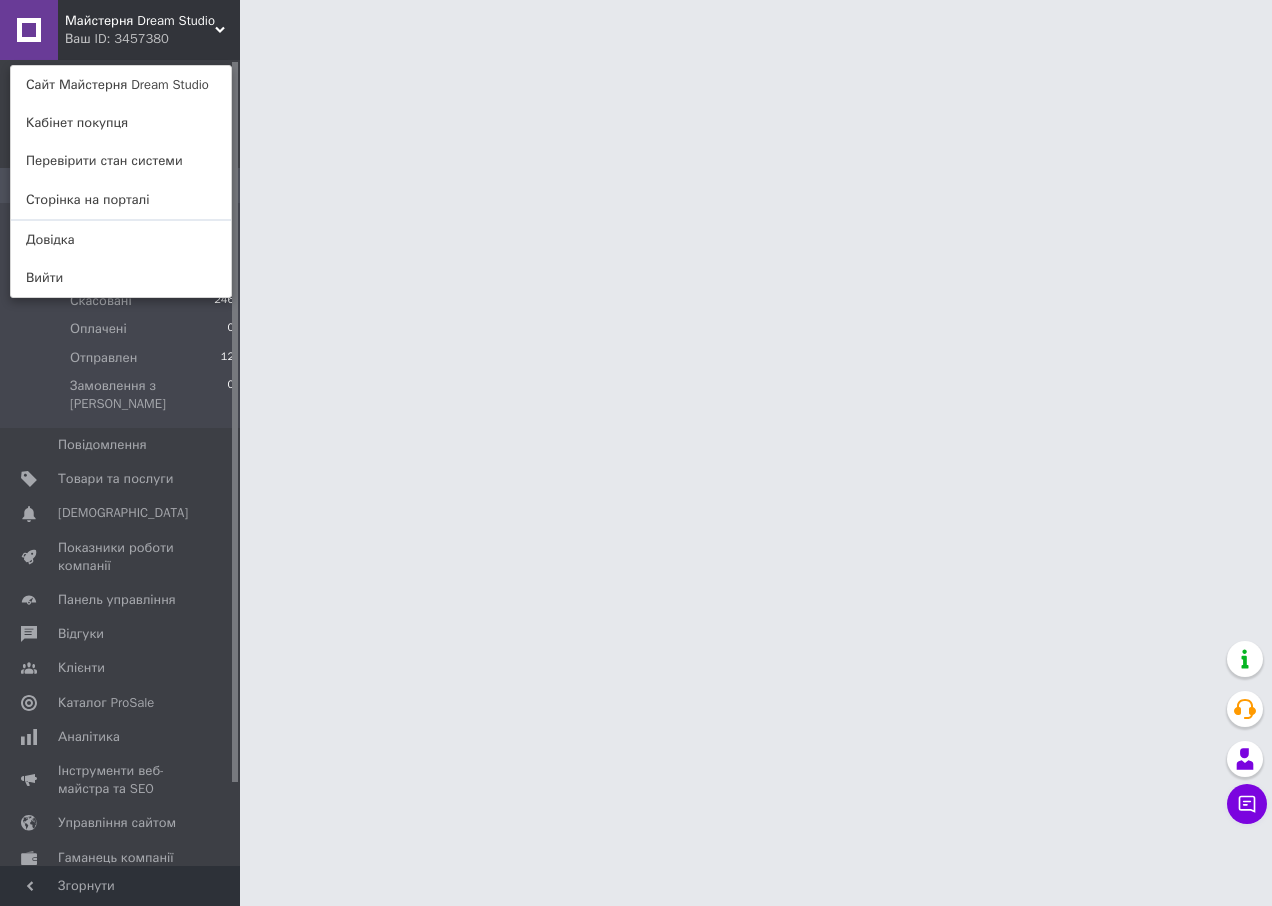 click 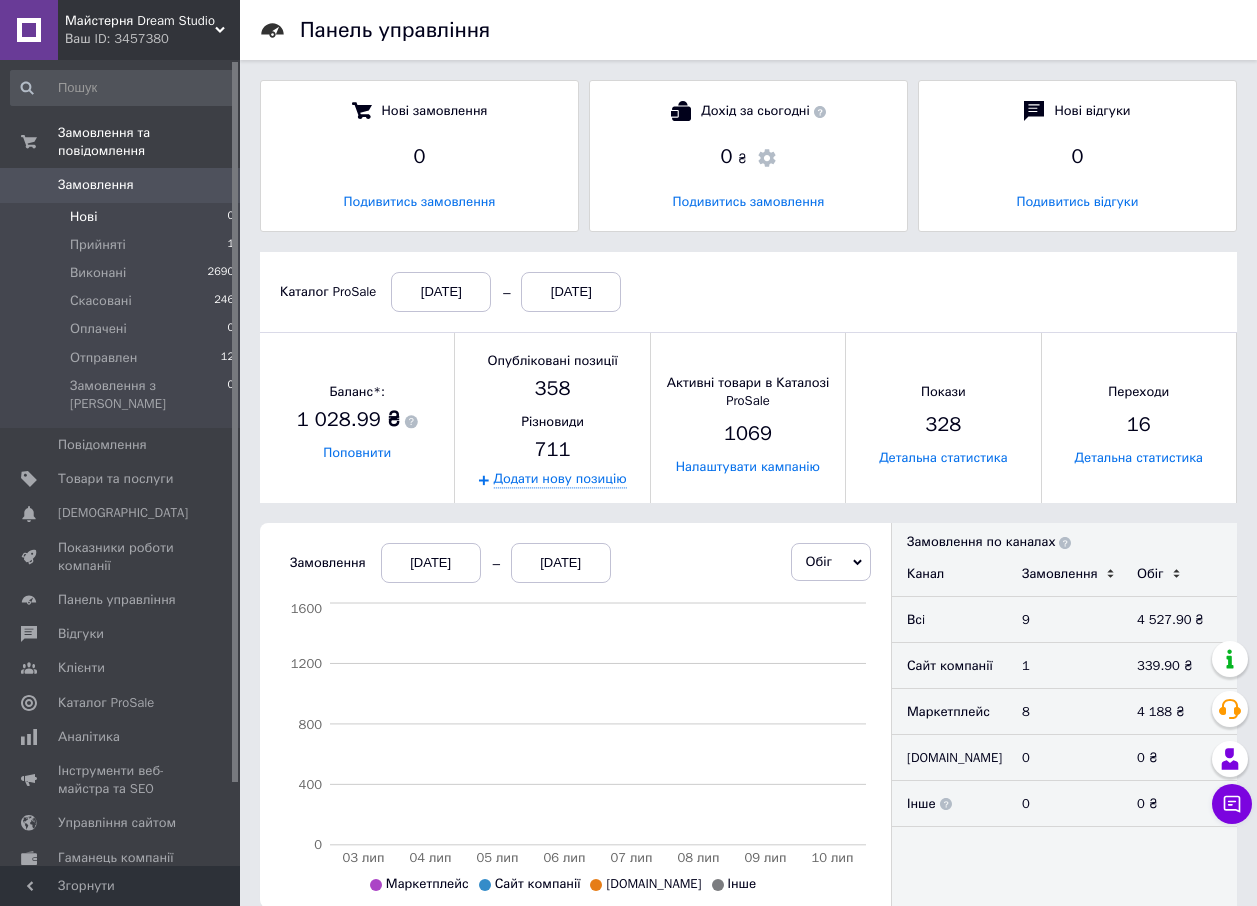scroll, scrollTop: 10, scrollLeft: 10, axis: both 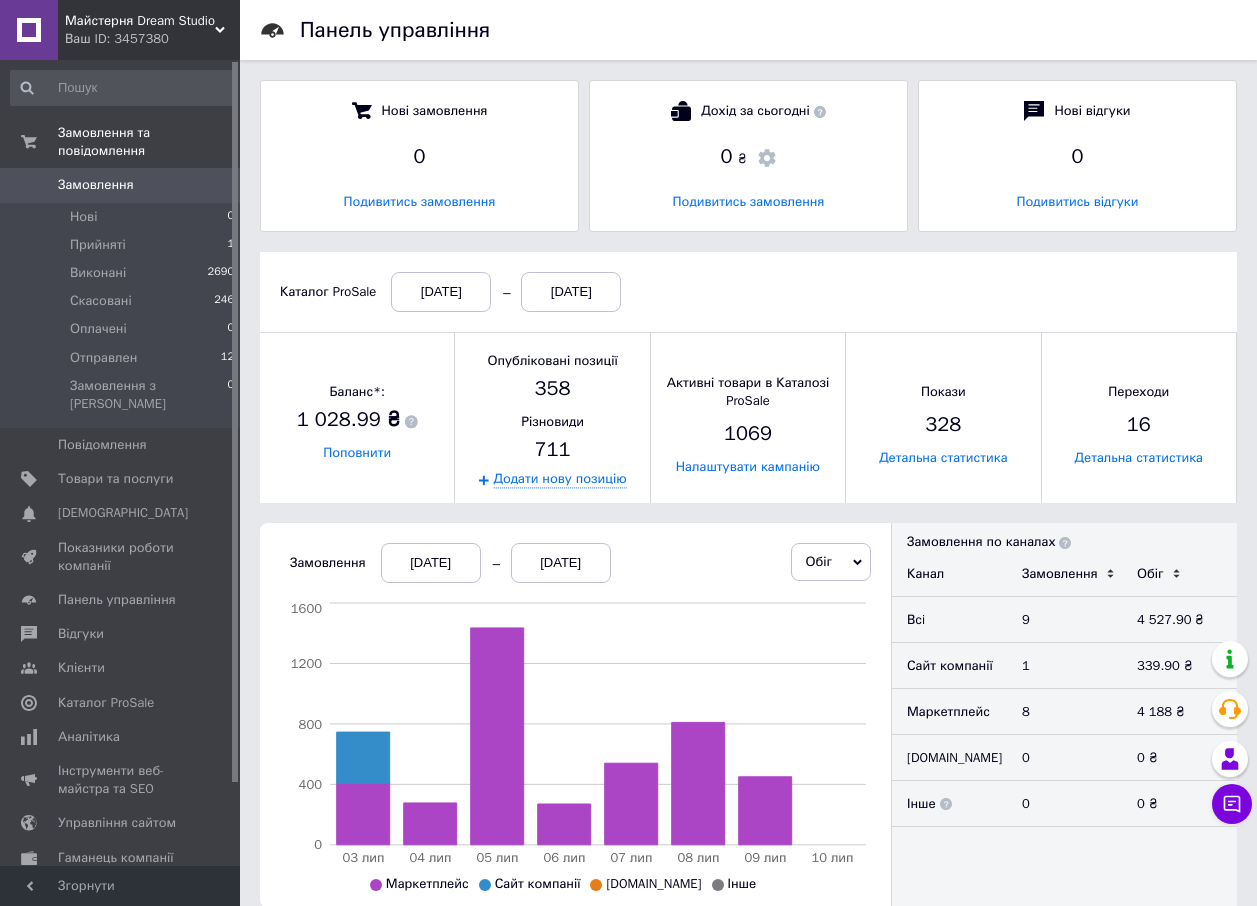 click on "Замовлення" at bounding box center (96, 185) 